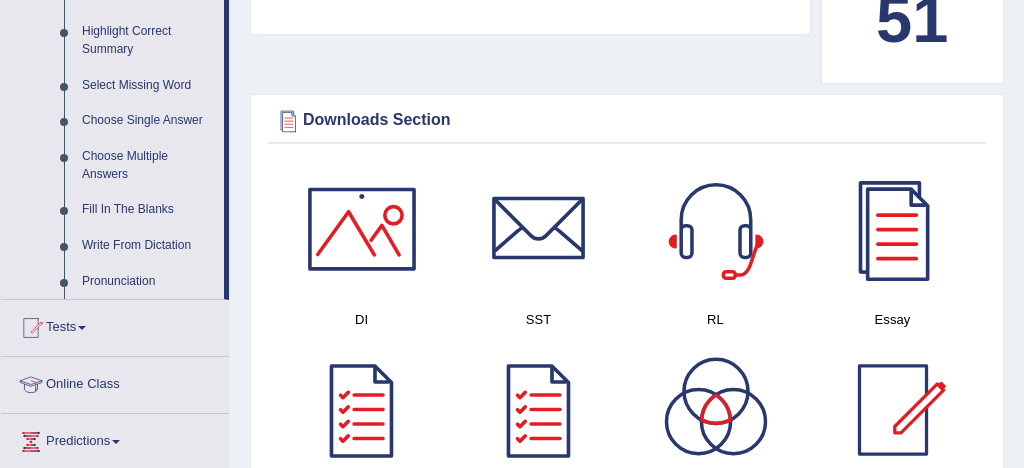 scroll, scrollTop: 980, scrollLeft: 0, axis: vertical 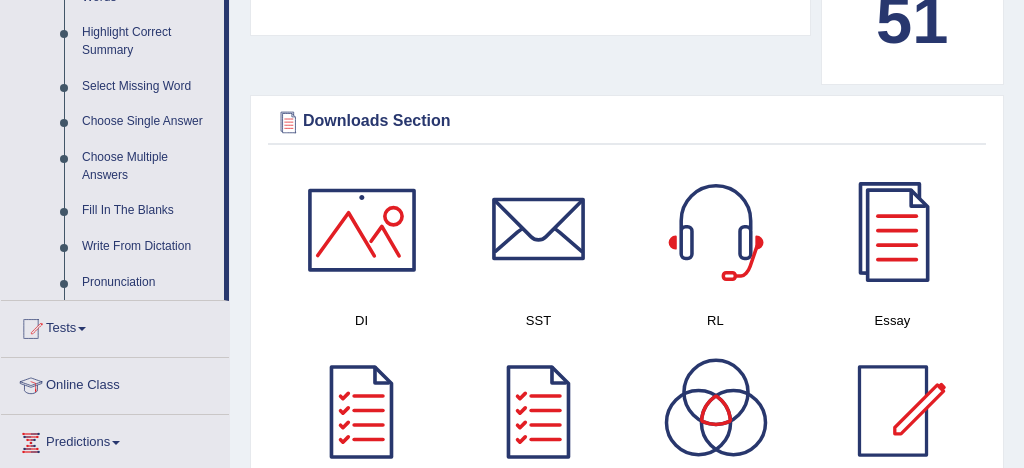 click on "Write From Dictation" at bounding box center [148, 247] 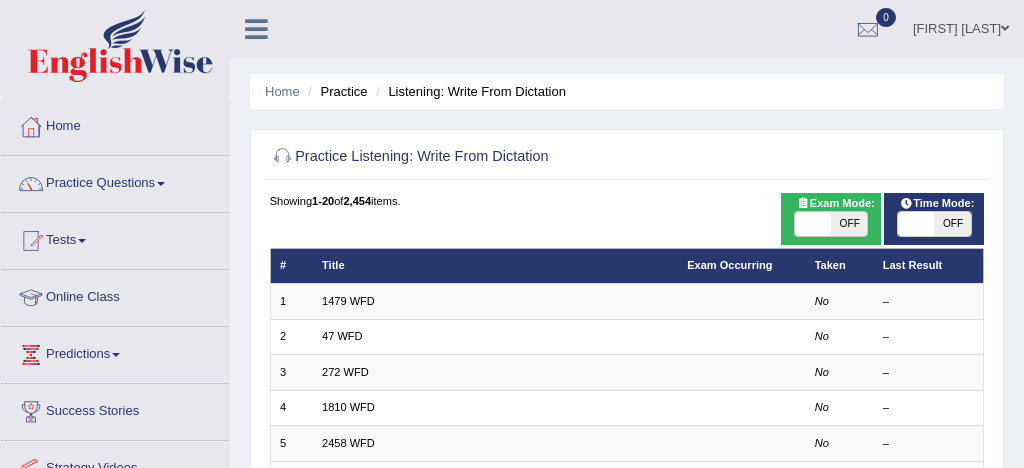 scroll, scrollTop: 0, scrollLeft: 0, axis: both 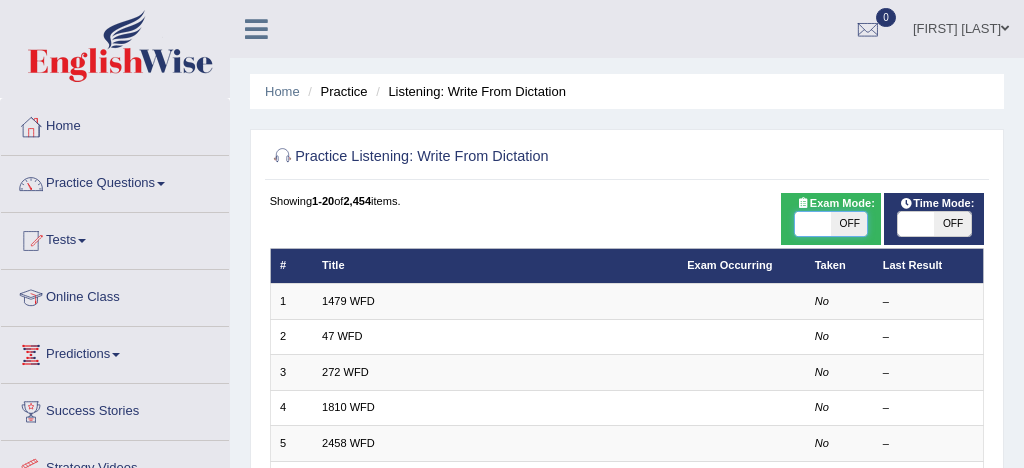 click at bounding box center (813, 224) 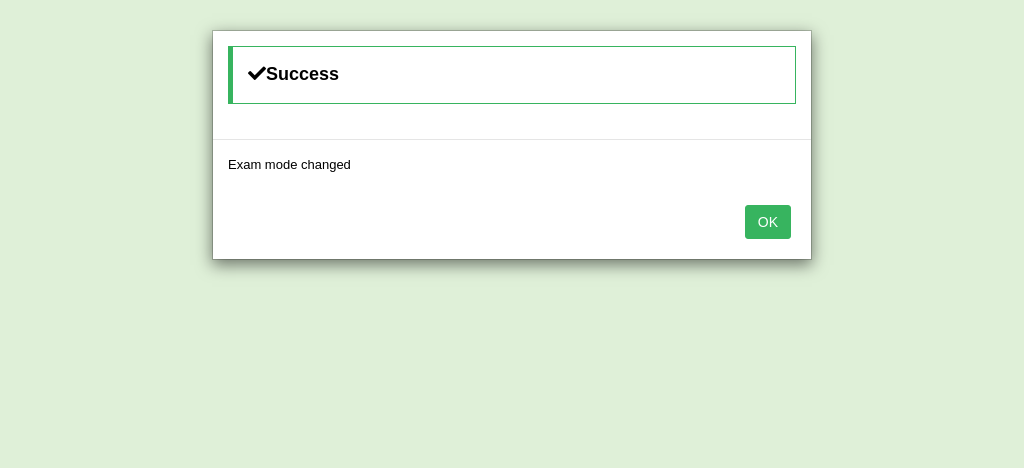 click on "OK" at bounding box center [768, 222] 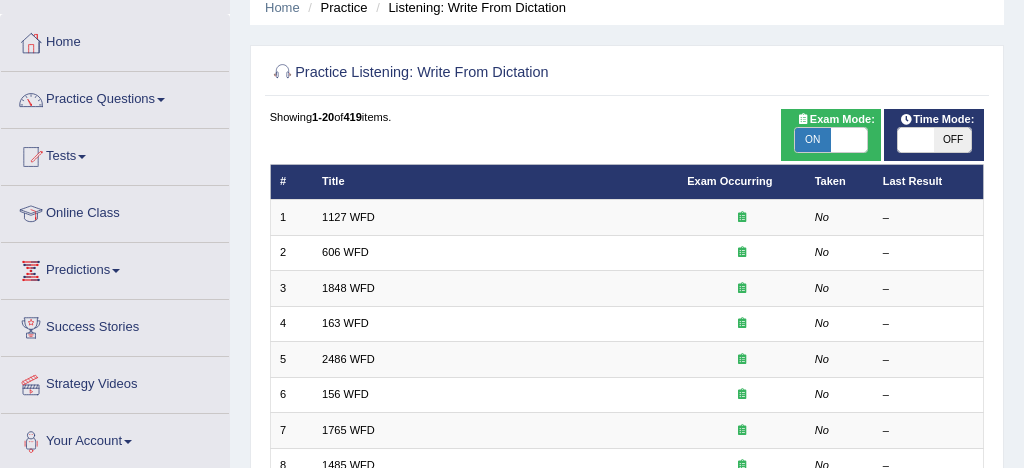 scroll, scrollTop: 79, scrollLeft: 0, axis: vertical 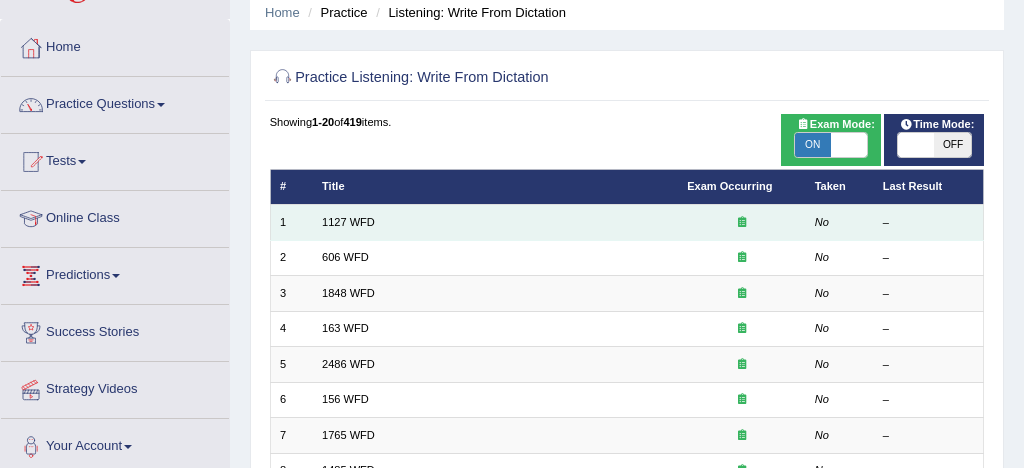 click on "1127 WFD" at bounding box center [495, 222] 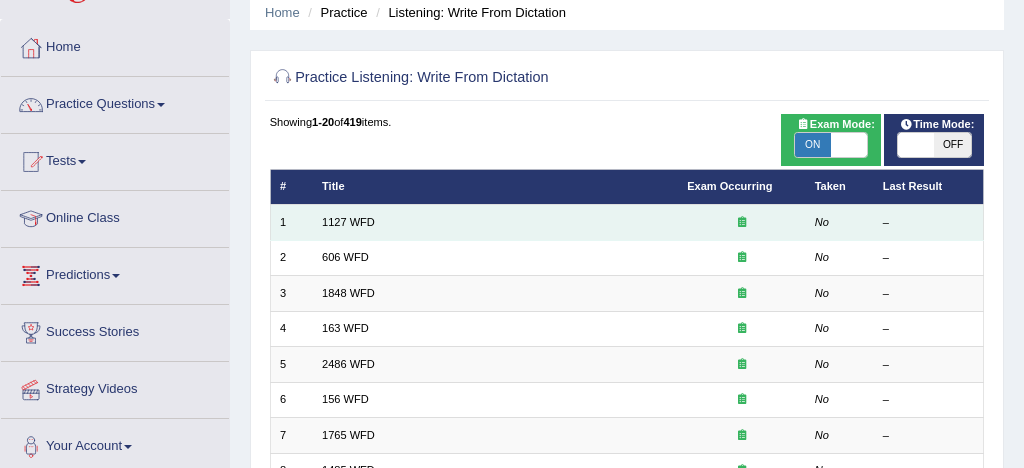 click on "[ADDRESS]" at bounding box center (495, 222) 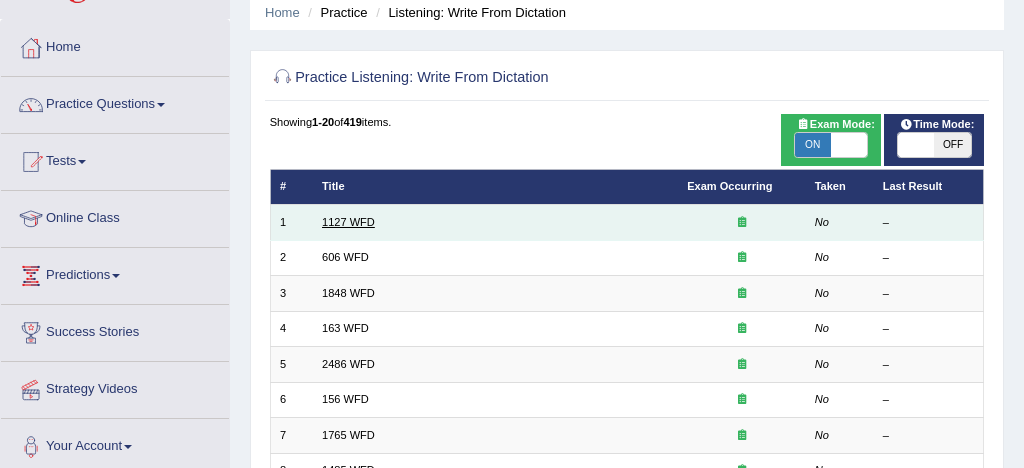 click on "[ADDRESS]" at bounding box center (348, 222) 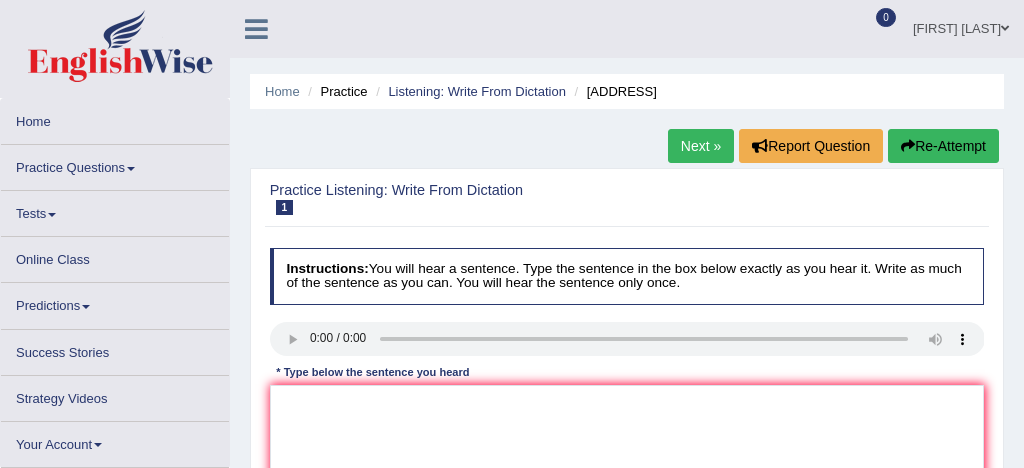scroll, scrollTop: 0, scrollLeft: 0, axis: both 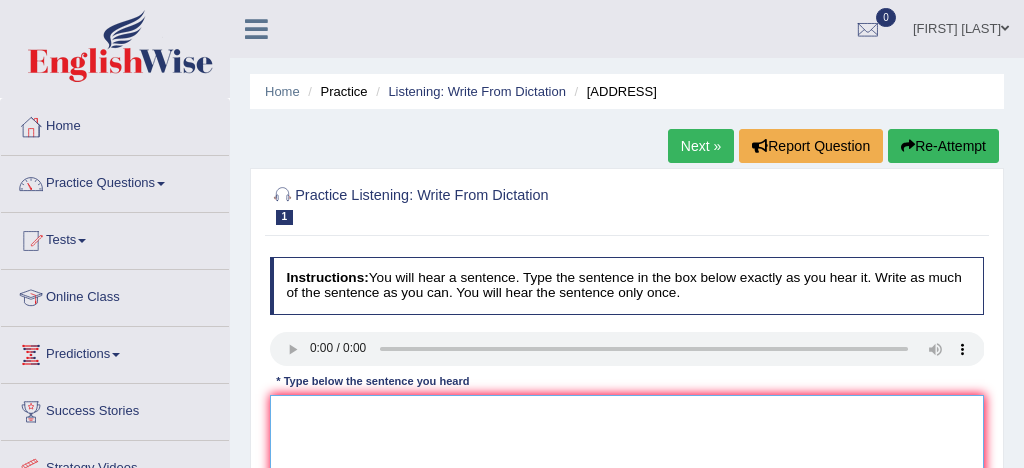 click at bounding box center (627, 477) 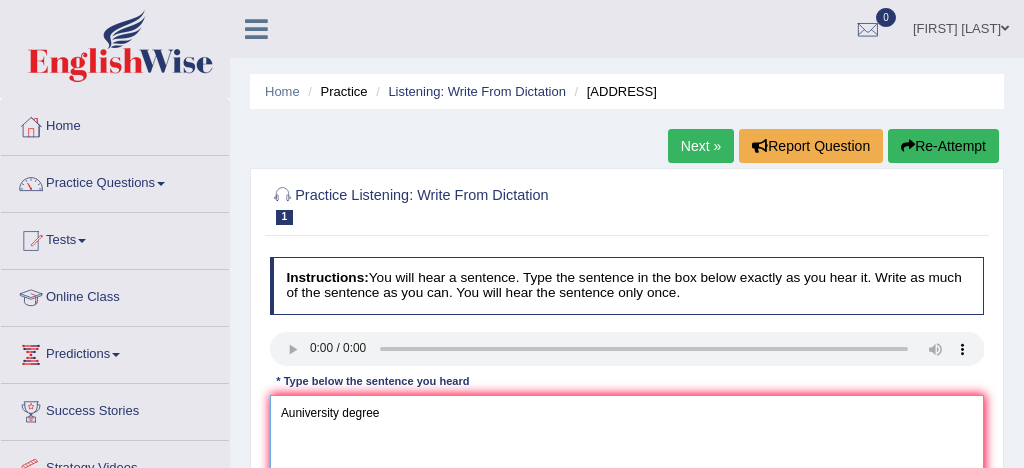 click on "Auniversity degree" at bounding box center (627, 477) 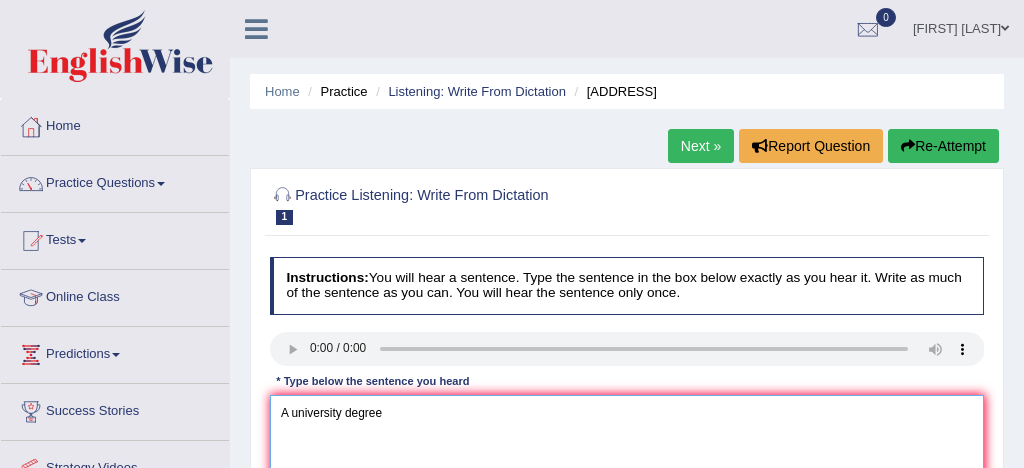 click on "A university degree" at bounding box center (627, 477) 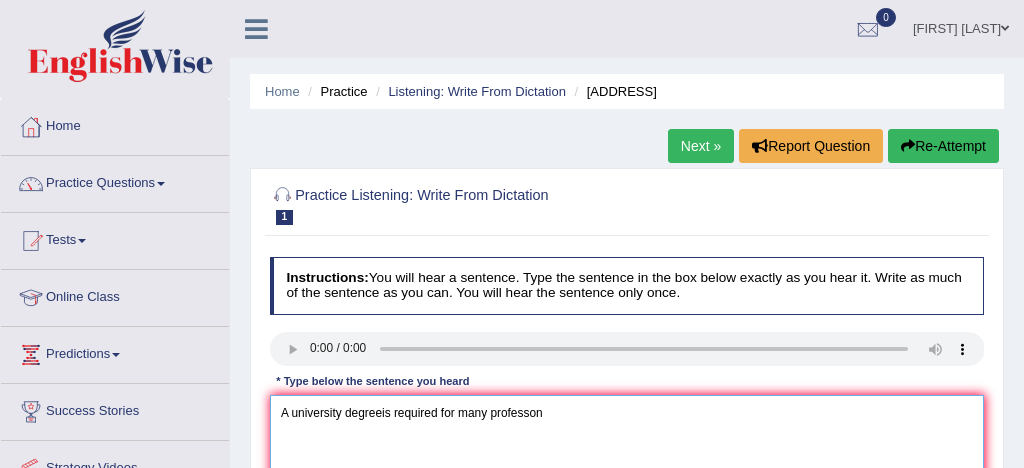 click on "A university degreeis required for many professon" at bounding box center (627, 477) 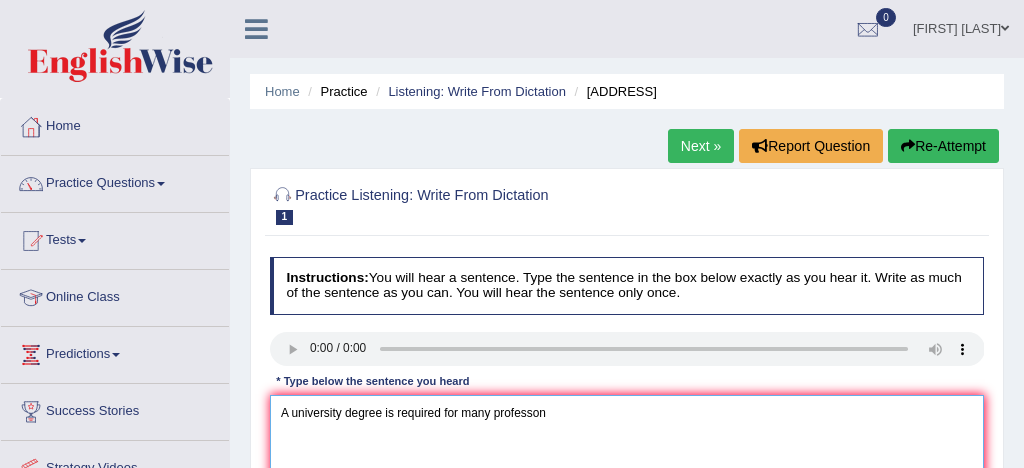 click on "A university degree is required for many professon" at bounding box center [627, 477] 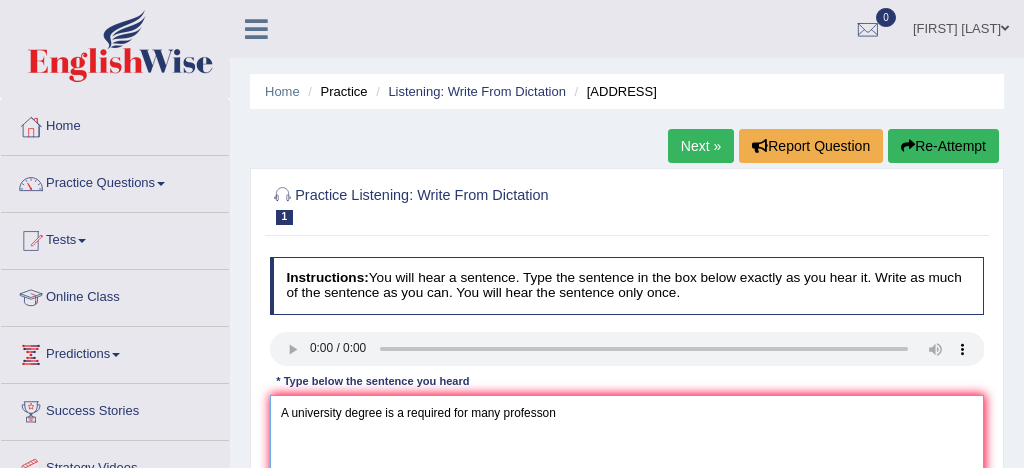 click on "A university degree is a required for many professon" at bounding box center (627, 477) 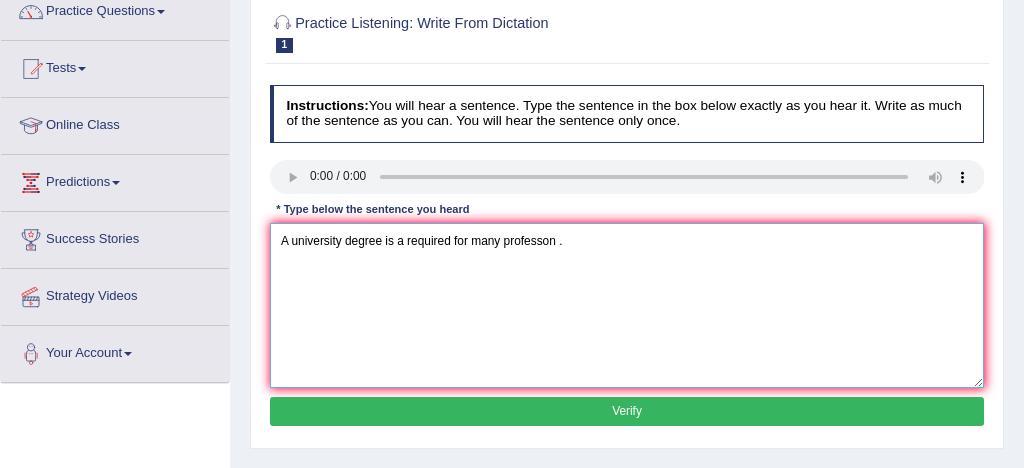 scroll, scrollTop: 180, scrollLeft: 0, axis: vertical 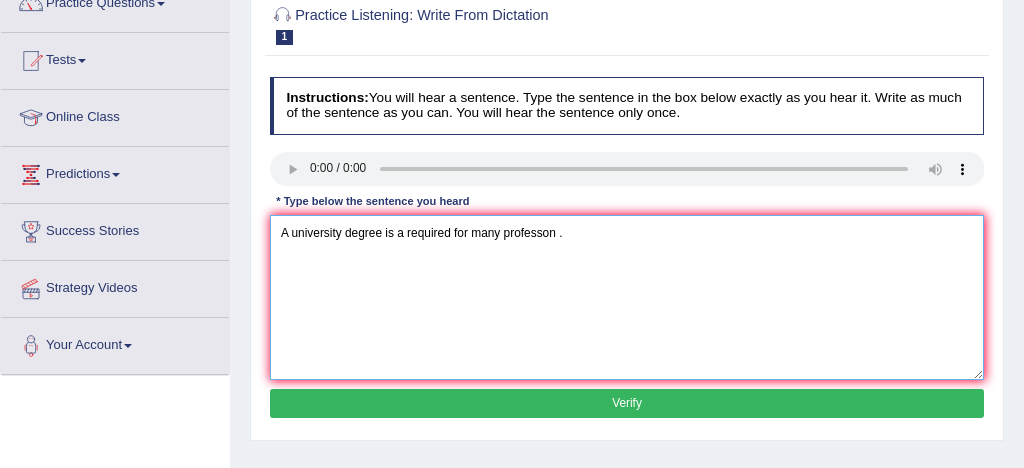 type on "A university degree is a required for many professon ." 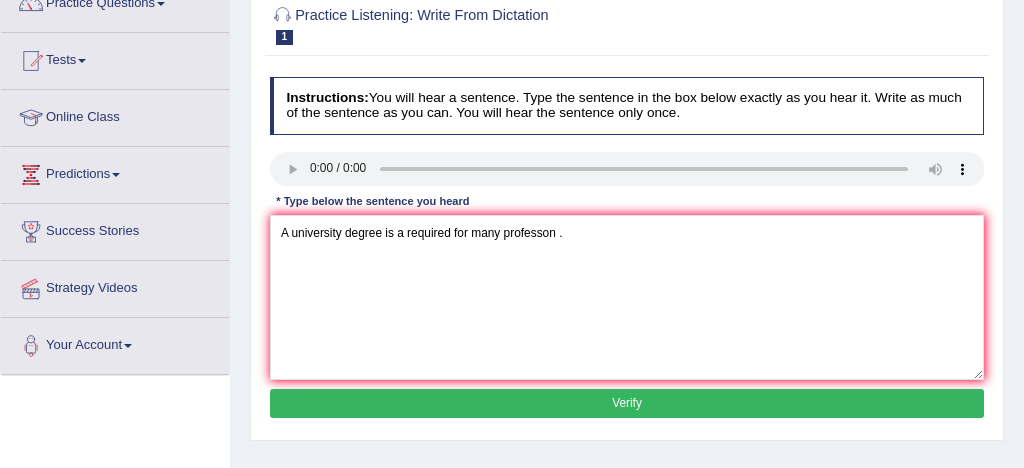 click on "Verify" at bounding box center (627, 403) 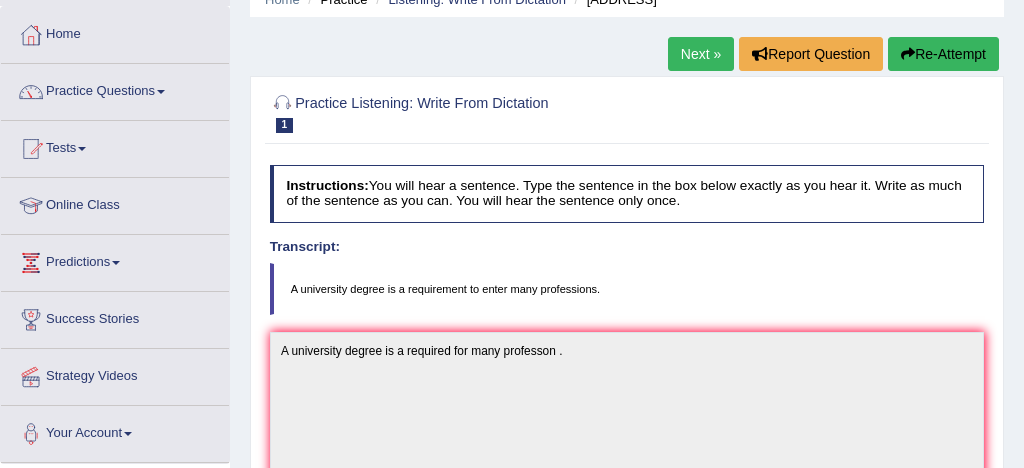 scroll, scrollTop: 91, scrollLeft: 0, axis: vertical 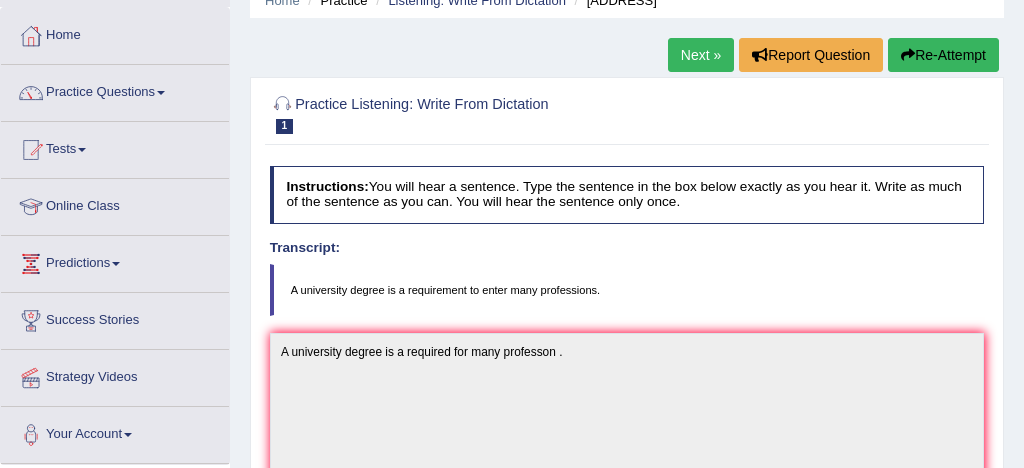 click on "Next »" at bounding box center (701, 55) 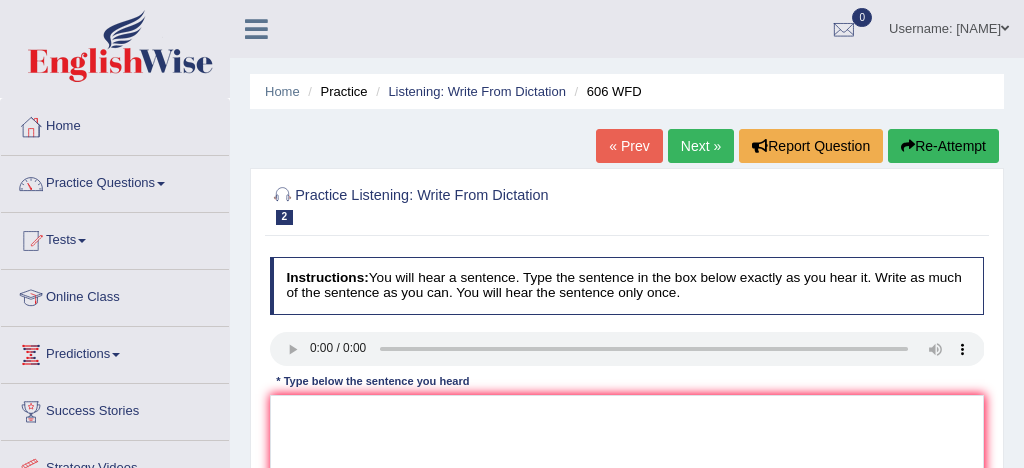 scroll, scrollTop: 0, scrollLeft: 0, axis: both 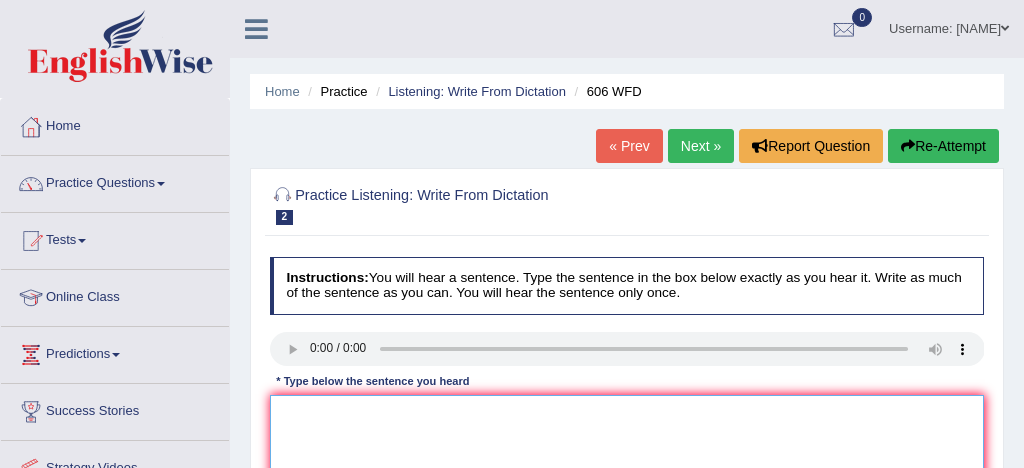 click at bounding box center (627, 477) 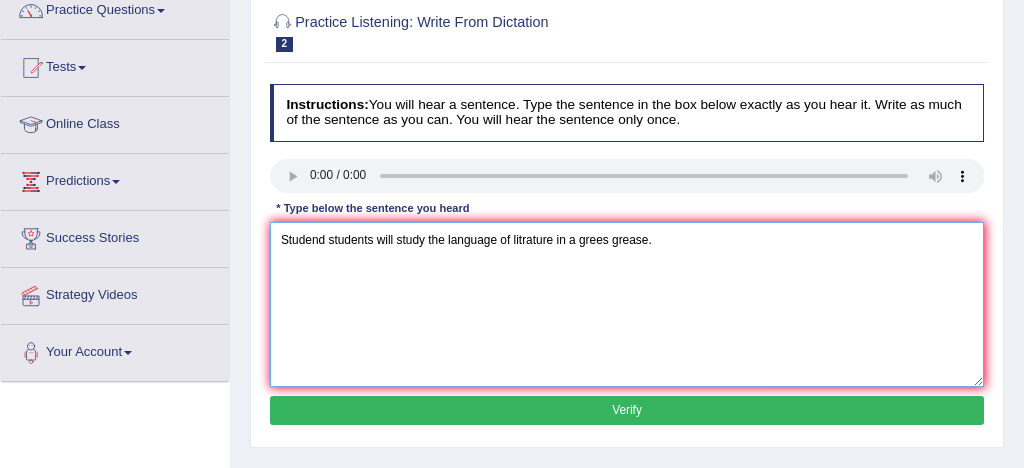 scroll, scrollTop: 188, scrollLeft: 0, axis: vertical 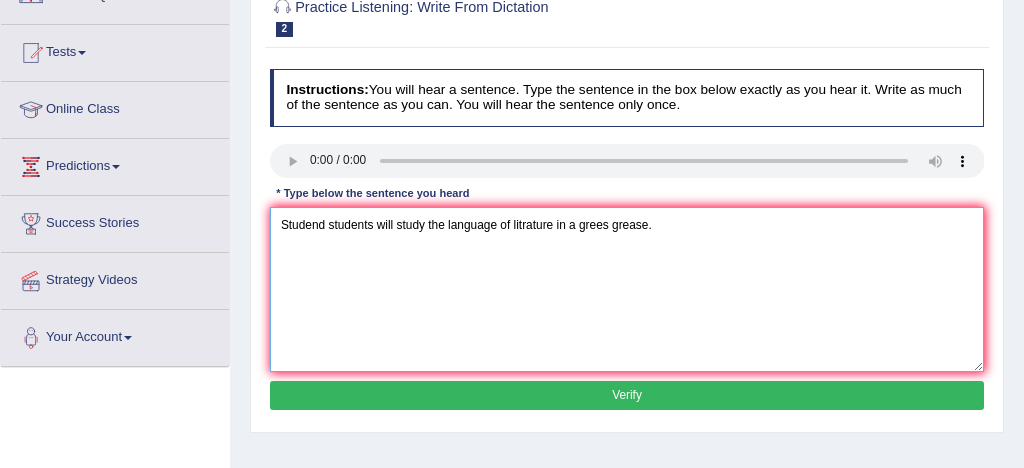 type on "Studend students will study the language of litrature in a grees grease." 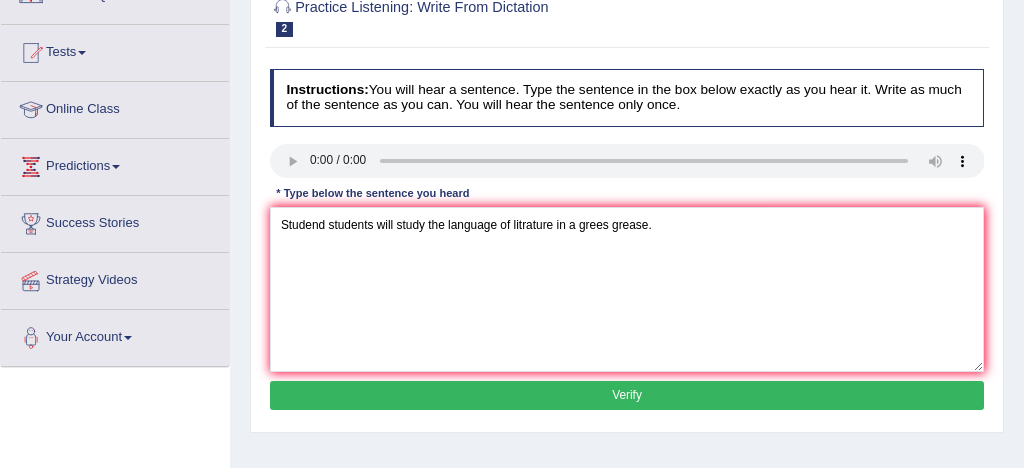 click on "Verify" at bounding box center (627, 395) 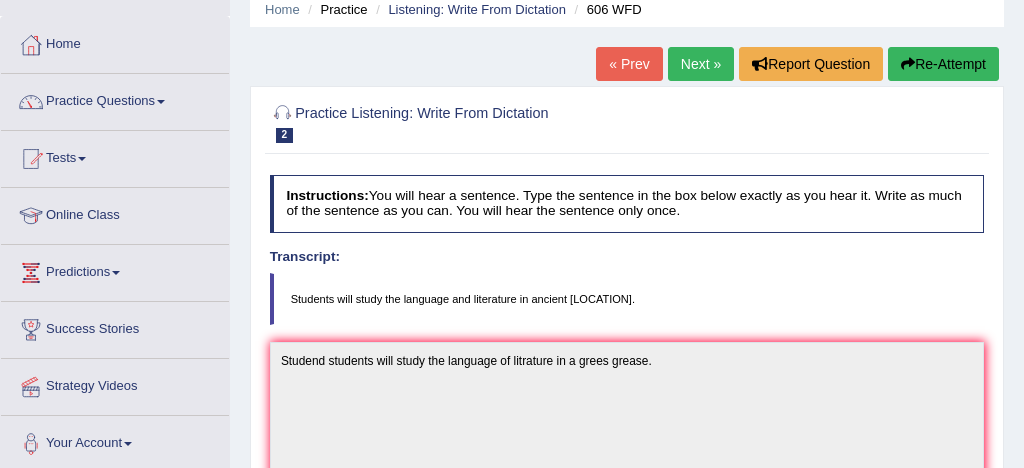 scroll, scrollTop: 76, scrollLeft: 0, axis: vertical 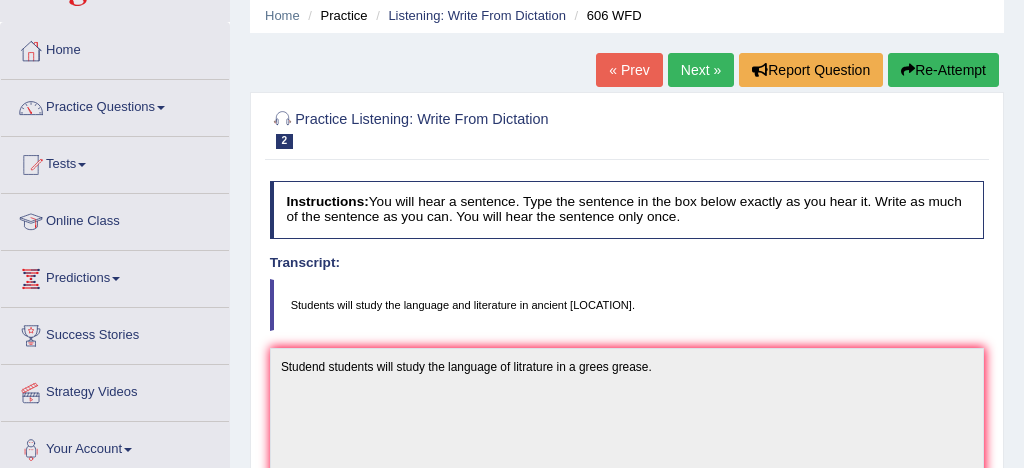 click on "Next »" at bounding box center (701, 70) 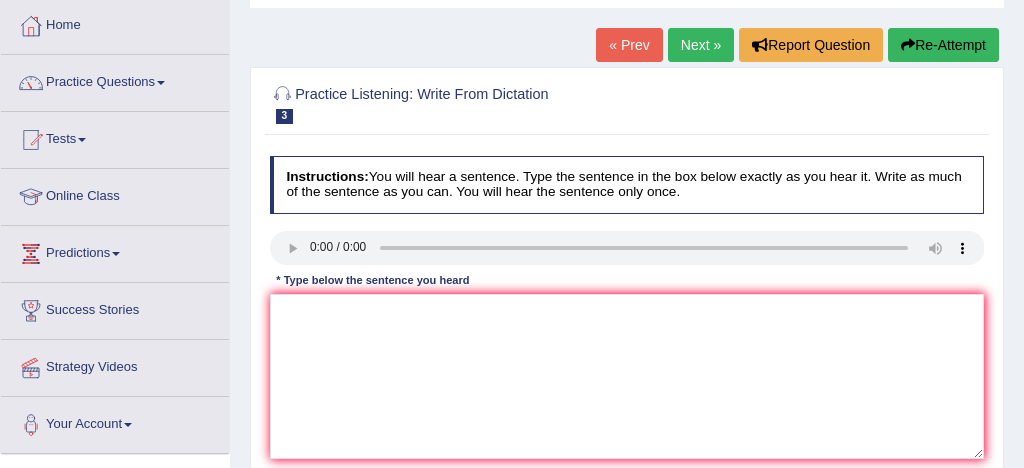 scroll, scrollTop: 101, scrollLeft: 0, axis: vertical 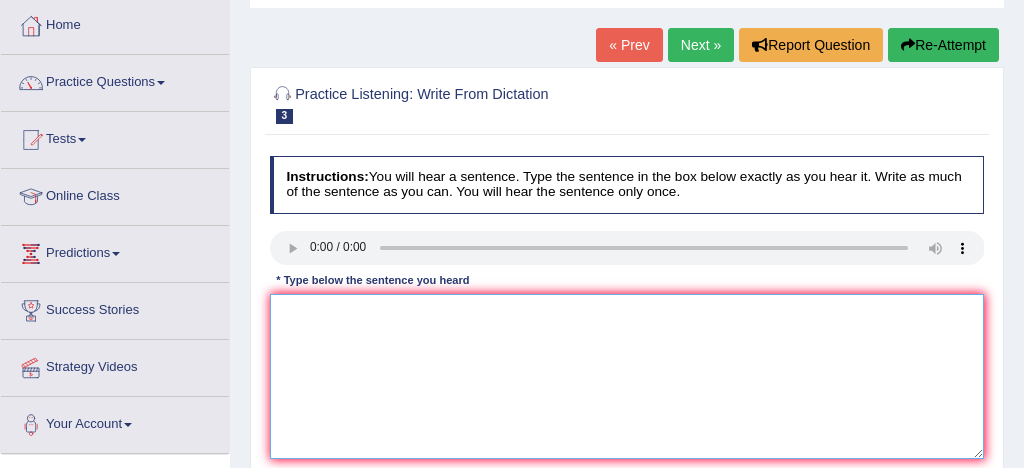 click at bounding box center (627, 376) 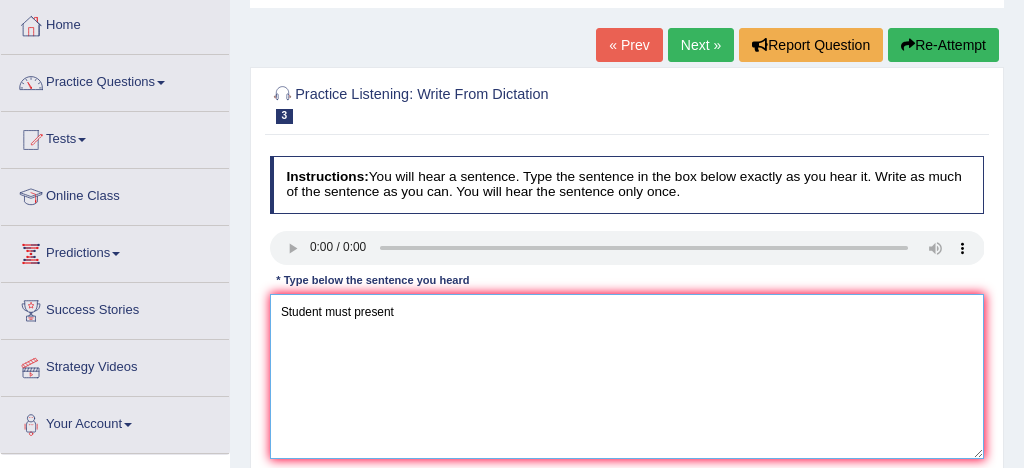 click on "Student must present" at bounding box center [627, 376] 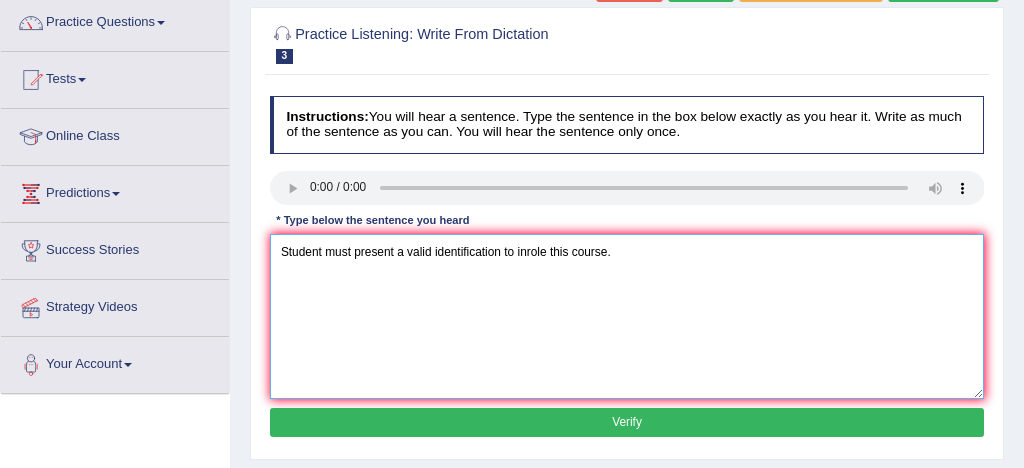 scroll, scrollTop: 176, scrollLeft: 0, axis: vertical 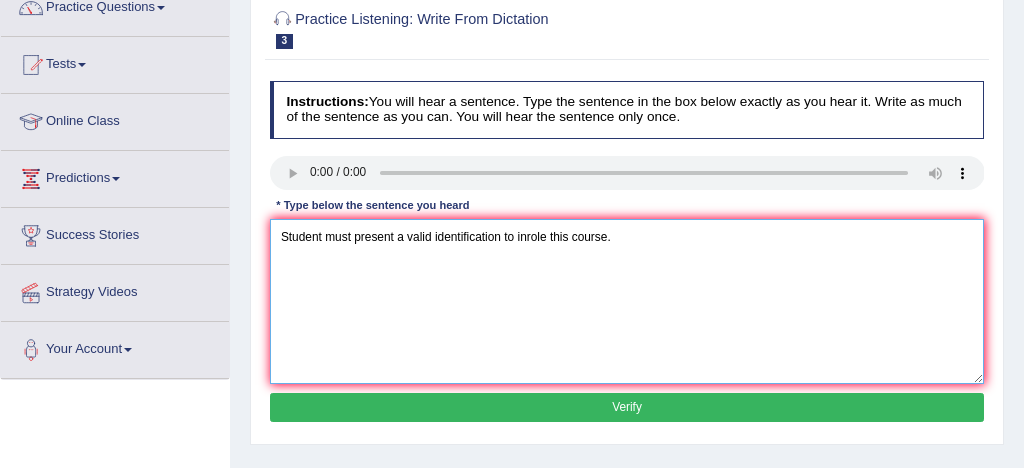 type on "Student must present a valid identification to inrole this course." 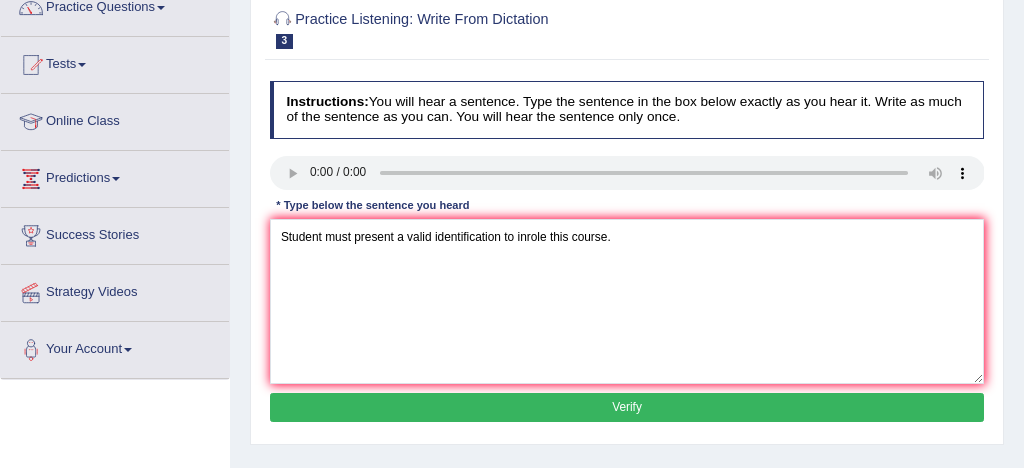 click on "Verify" at bounding box center (627, 407) 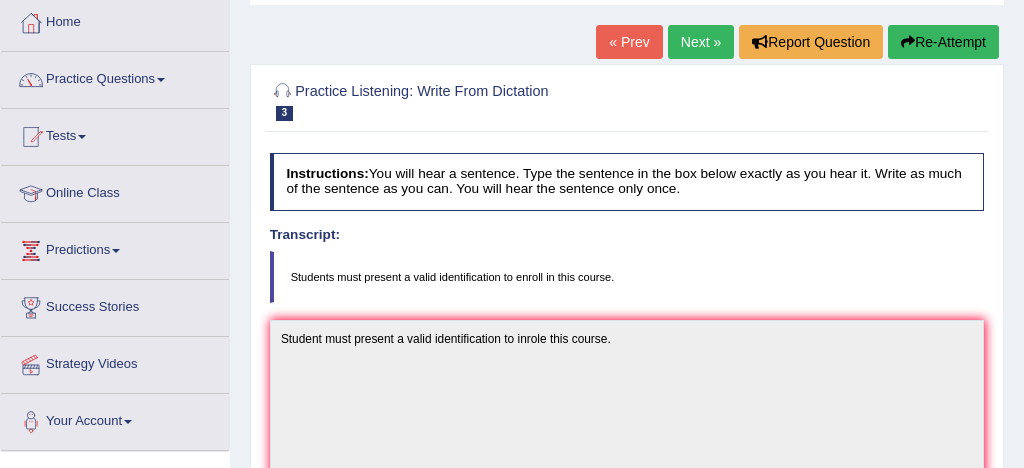 scroll, scrollTop: 100, scrollLeft: 0, axis: vertical 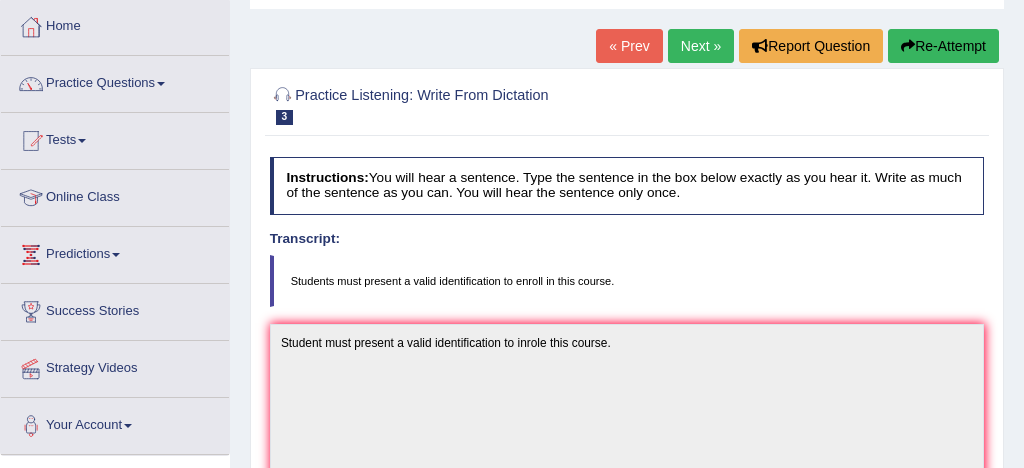 click on "Next »" at bounding box center [701, 46] 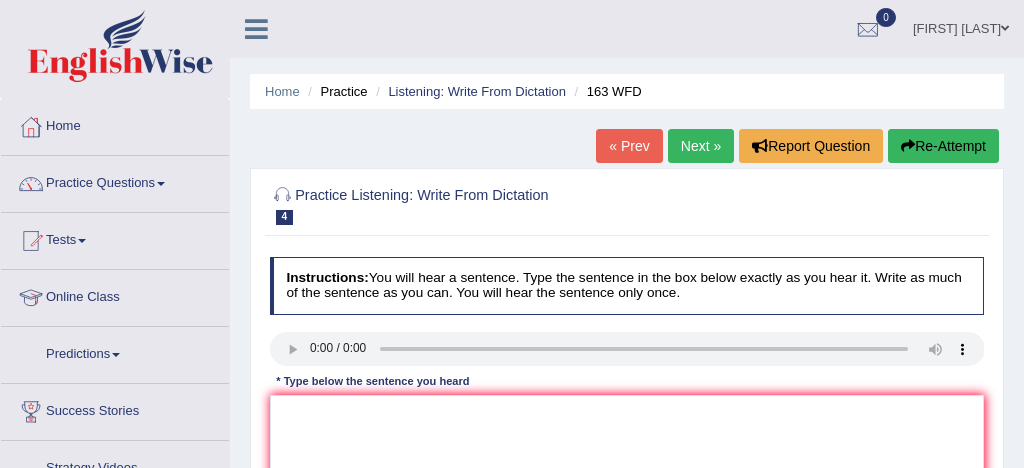 scroll, scrollTop: 0, scrollLeft: 0, axis: both 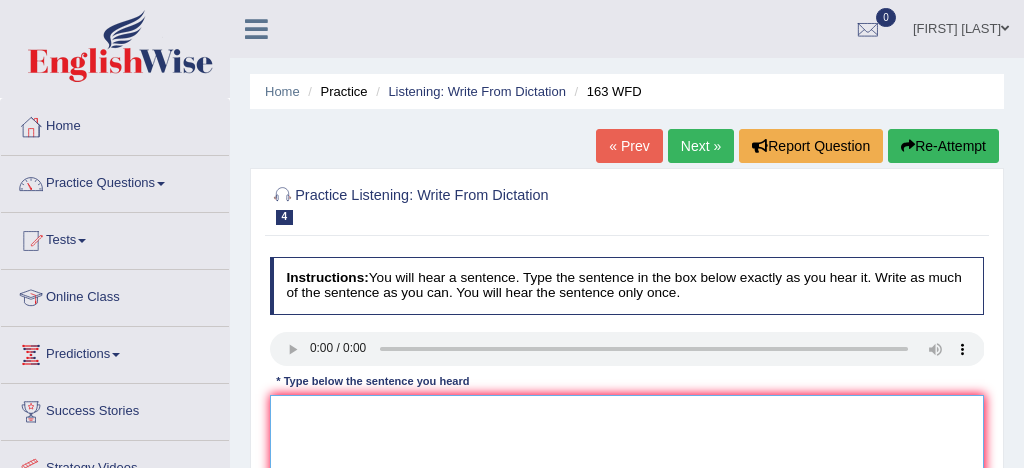 click at bounding box center [627, 477] 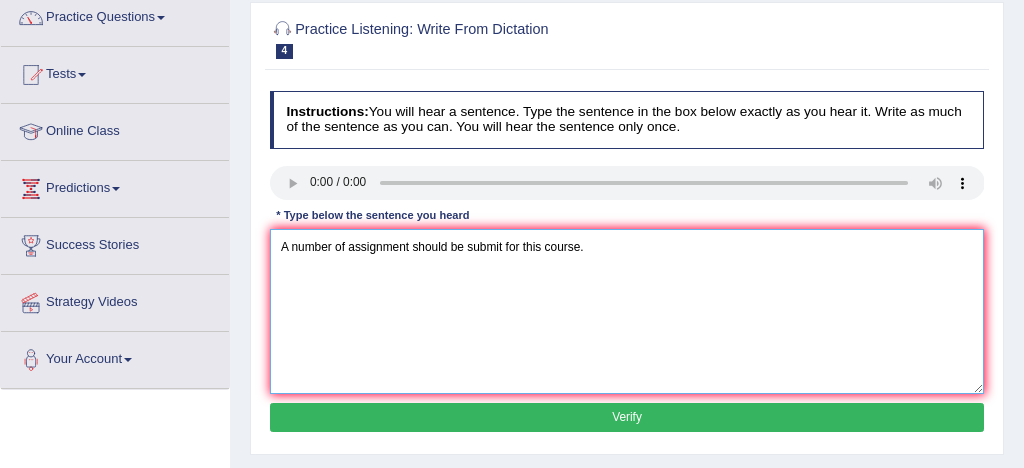 scroll, scrollTop: 168, scrollLeft: 0, axis: vertical 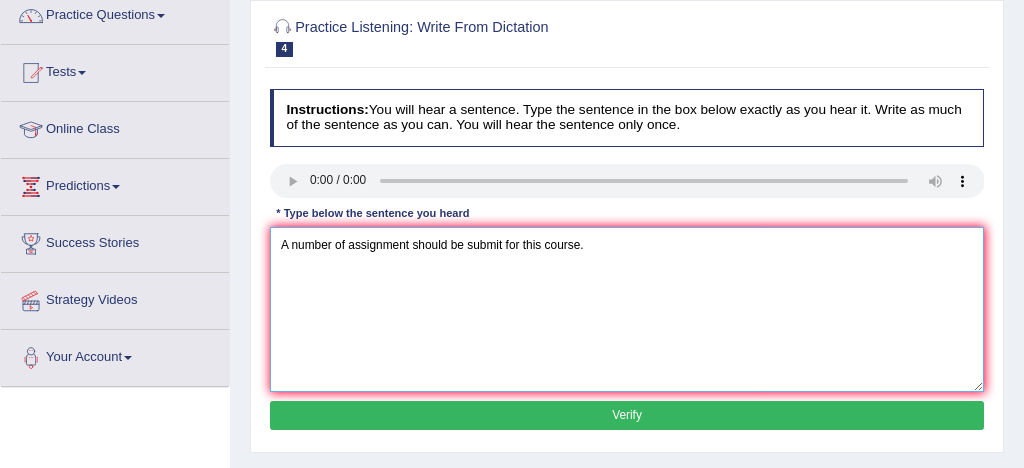 type on "A number of assignment should be submit for this course." 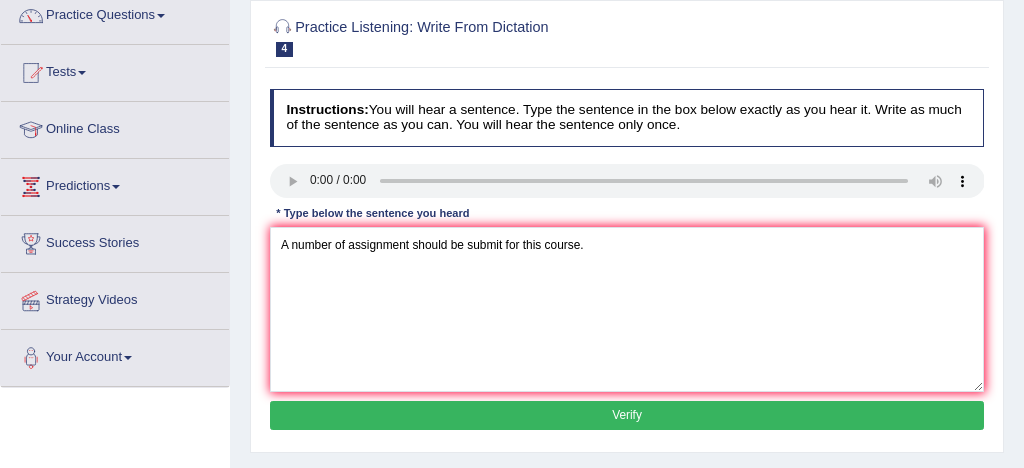 click on "Verify" at bounding box center [627, 415] 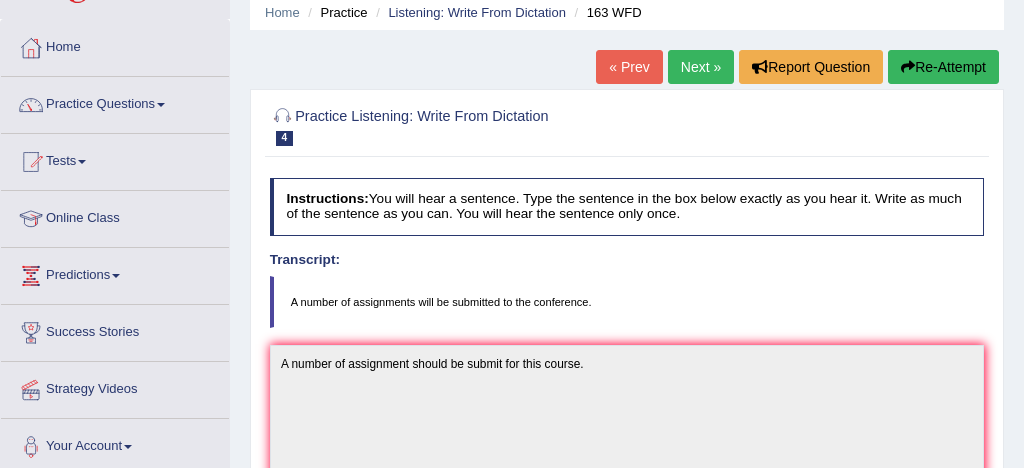 scroll, scrollTop: 75, scrollLeft: 0, axis: vertical 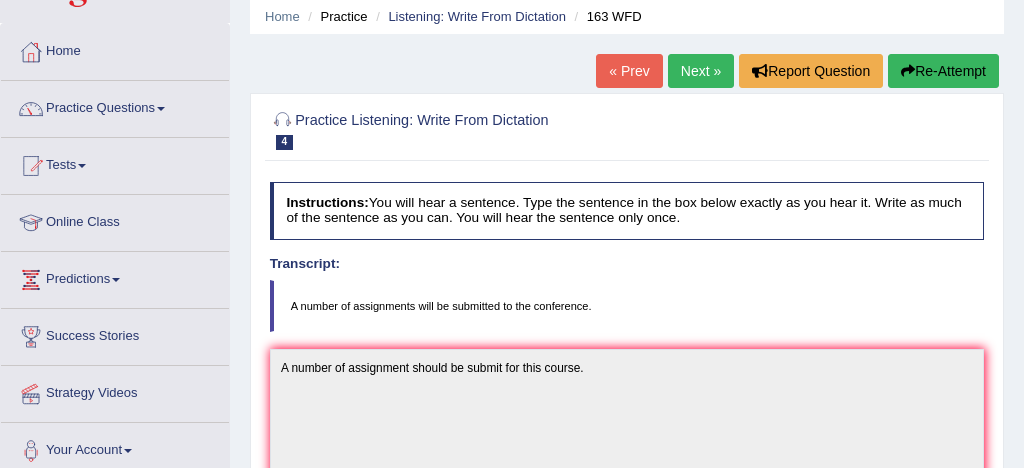 click on "Next »" at bounding box center (701, 71) 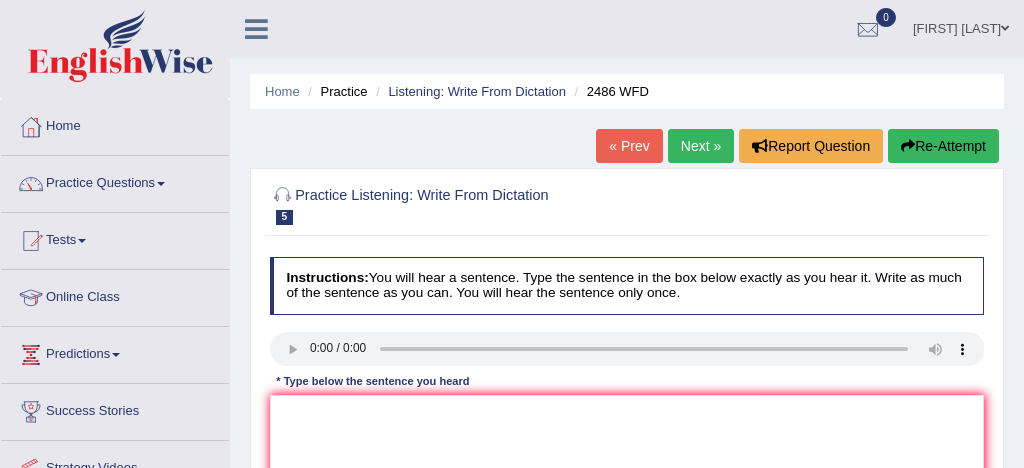 scroll, scrollTop: 0, scrollLeft: 0, axis: both 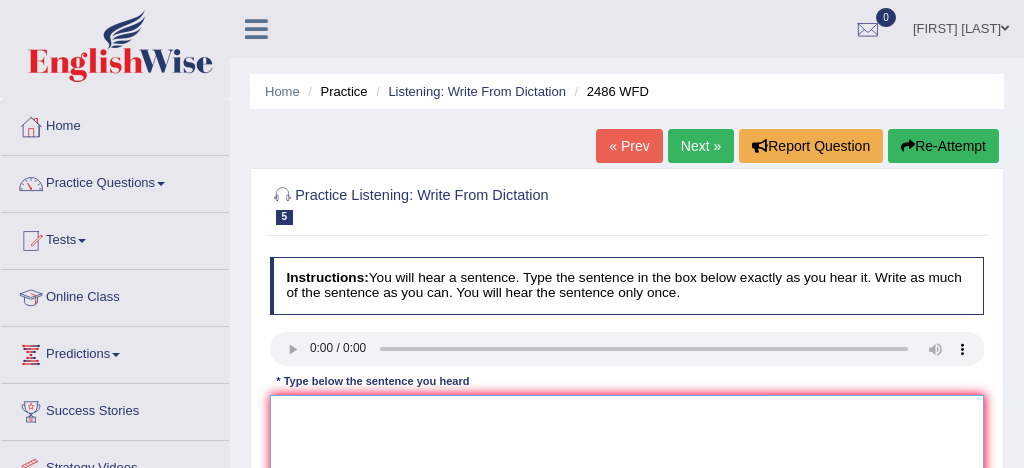click at bounding box center (627, 477) 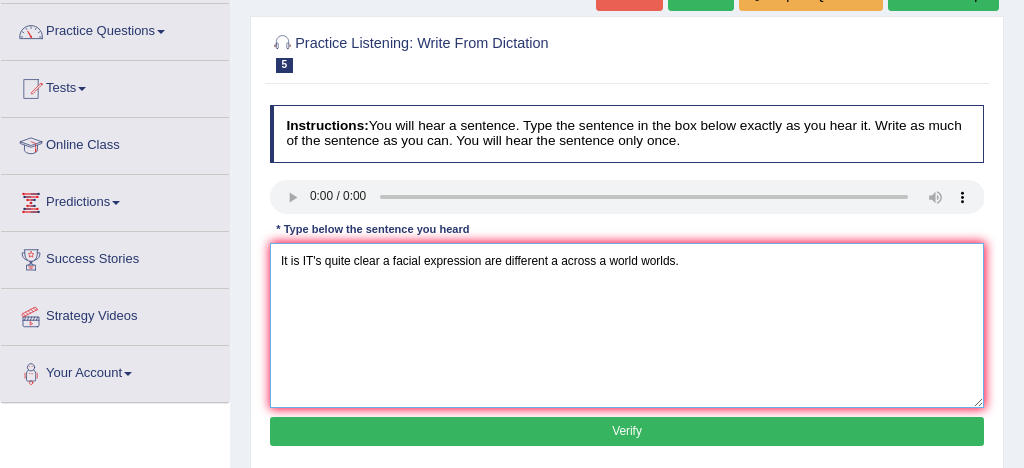 scroll, scrollTop: 153, scrollLeft: 0, axis: vertical 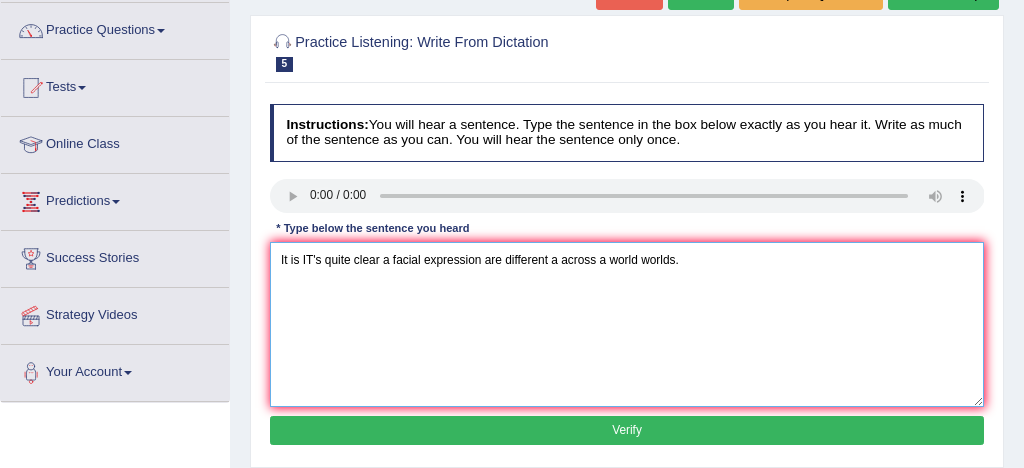 type on "It is IT's quite clear a facial expression are different a across a world worlds." 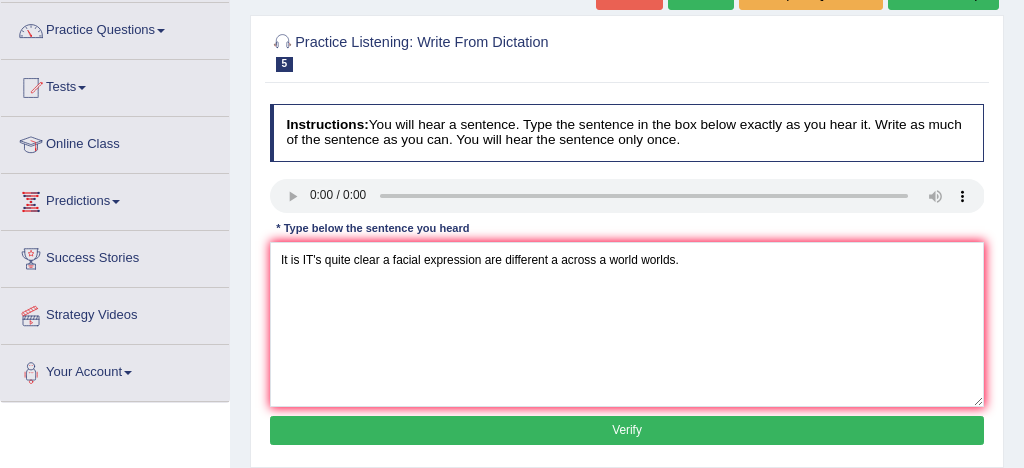 click on "Verify" at bounding box center (627, 430) 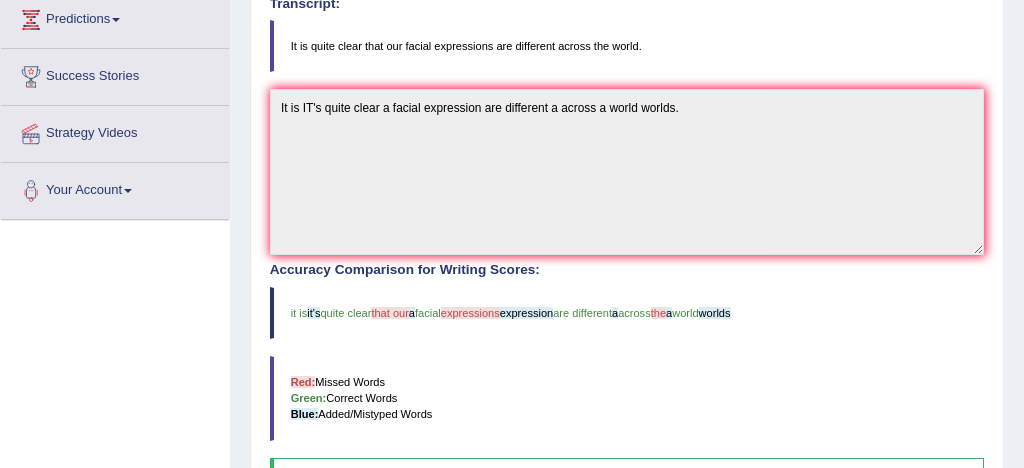 scroll, scrollTop: 334, scrollLeft: 0, axis: vertical 